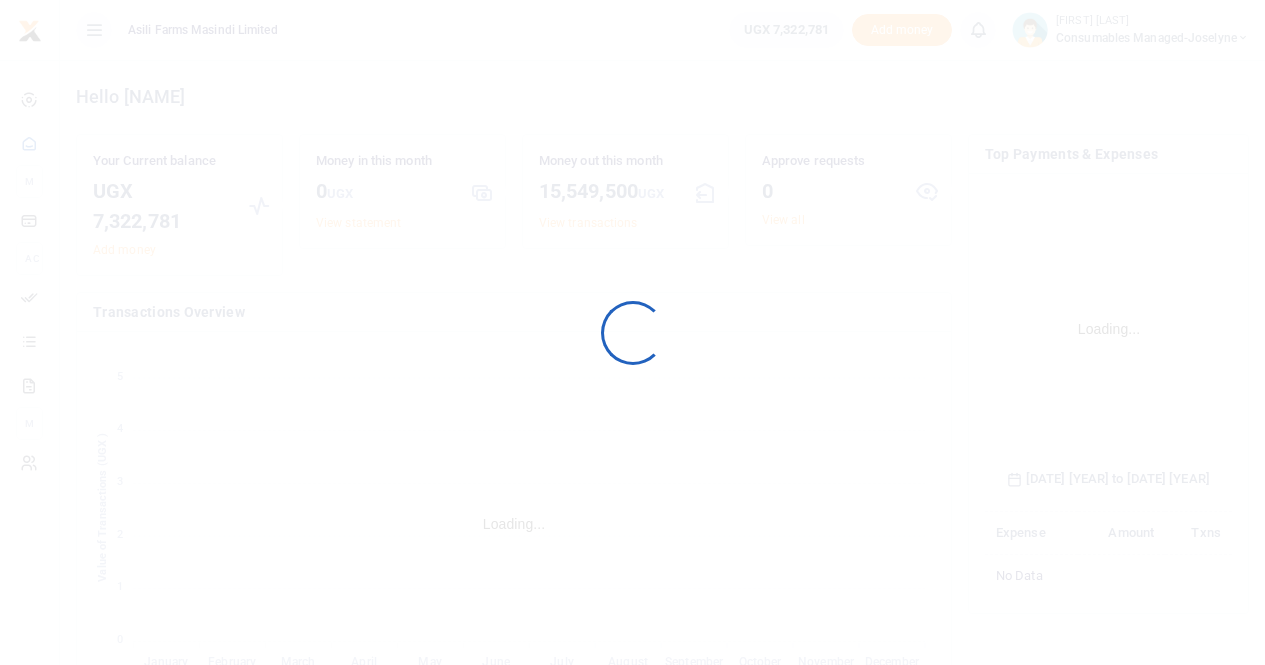 scroll, scrollTop: 0, scrollLeft: 0, axis: both 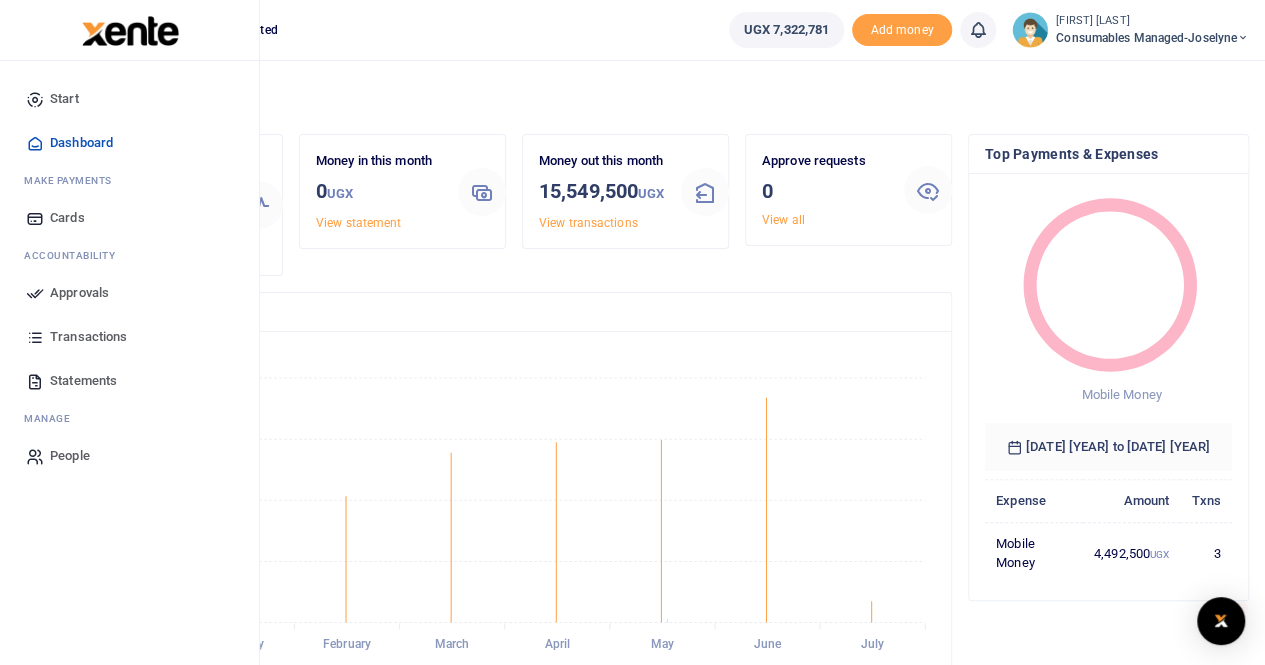click on "Transactions" at bounding box center (88, 337) 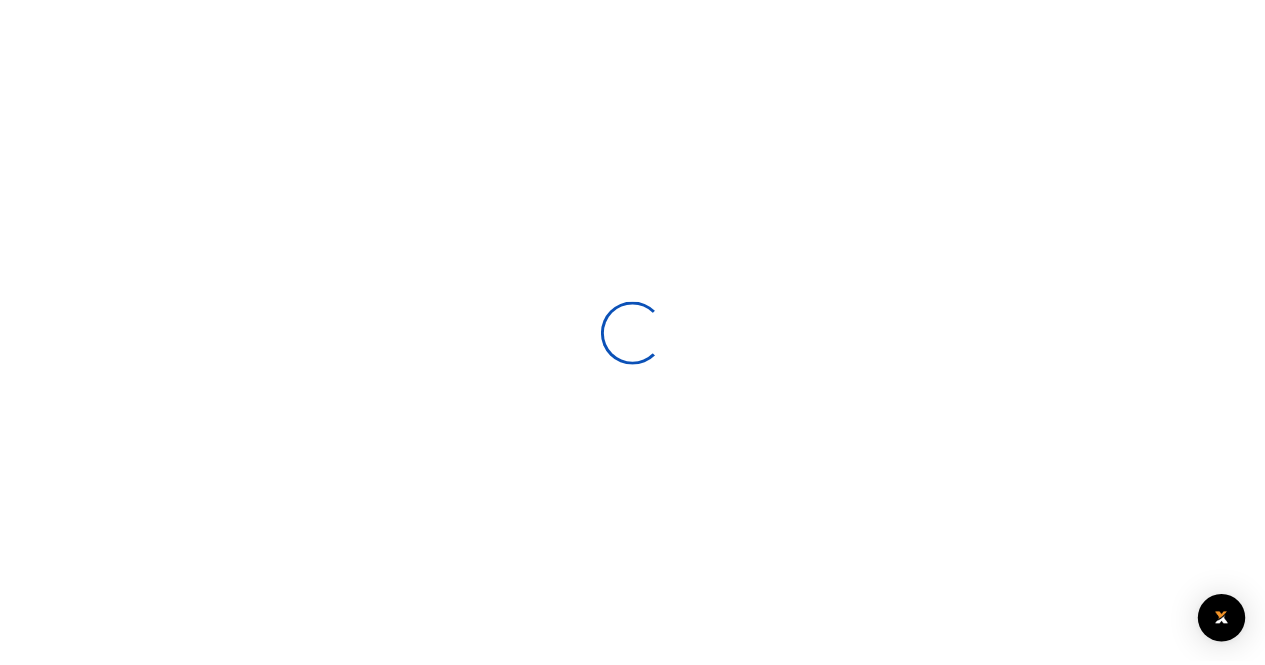 scroll, scrollTop: 0, scrollLeft: 0, axis: both 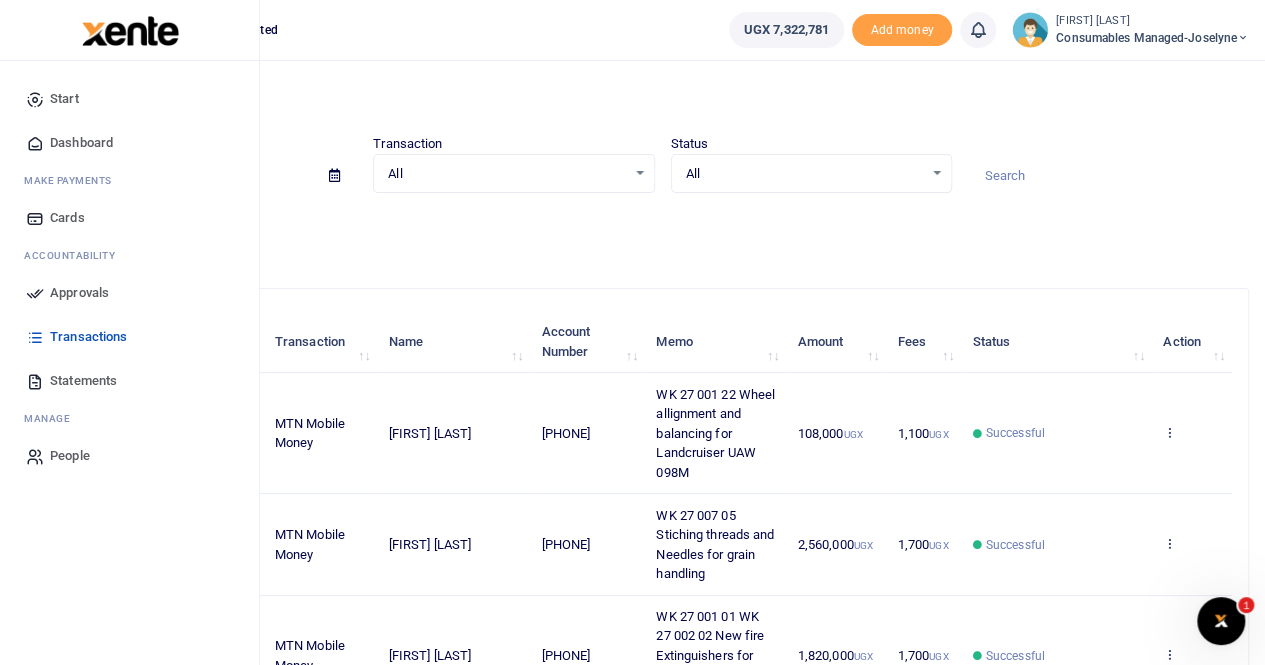 click on "Approvals" at bounding box center [79, 293] 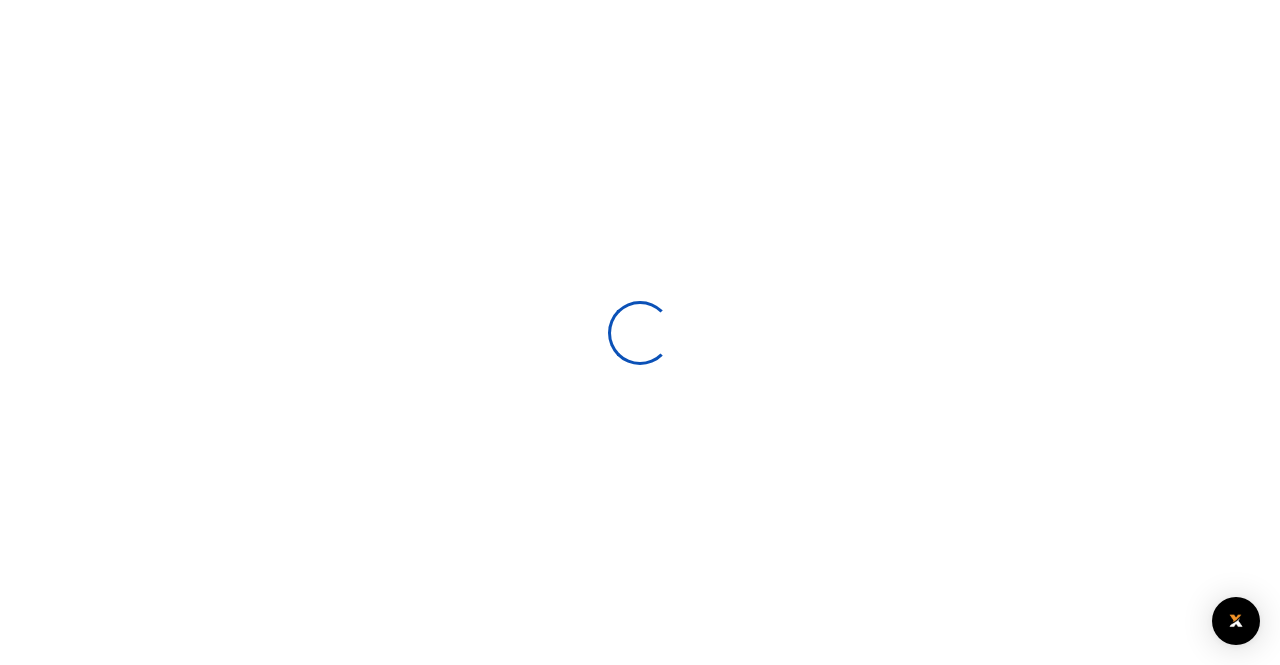 scroll, scrollTop: 0, scrollLeft: 0, axis: both 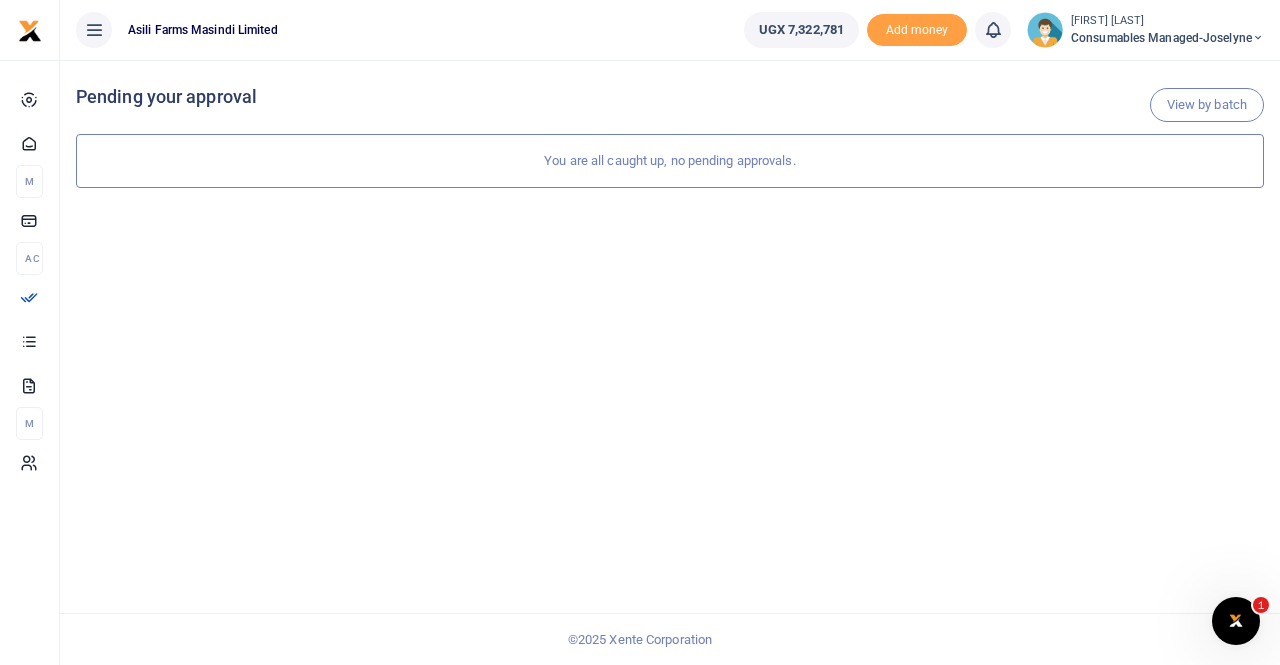 click on "You are all caught up, no pending approvals." at bounding box center [670, 161] 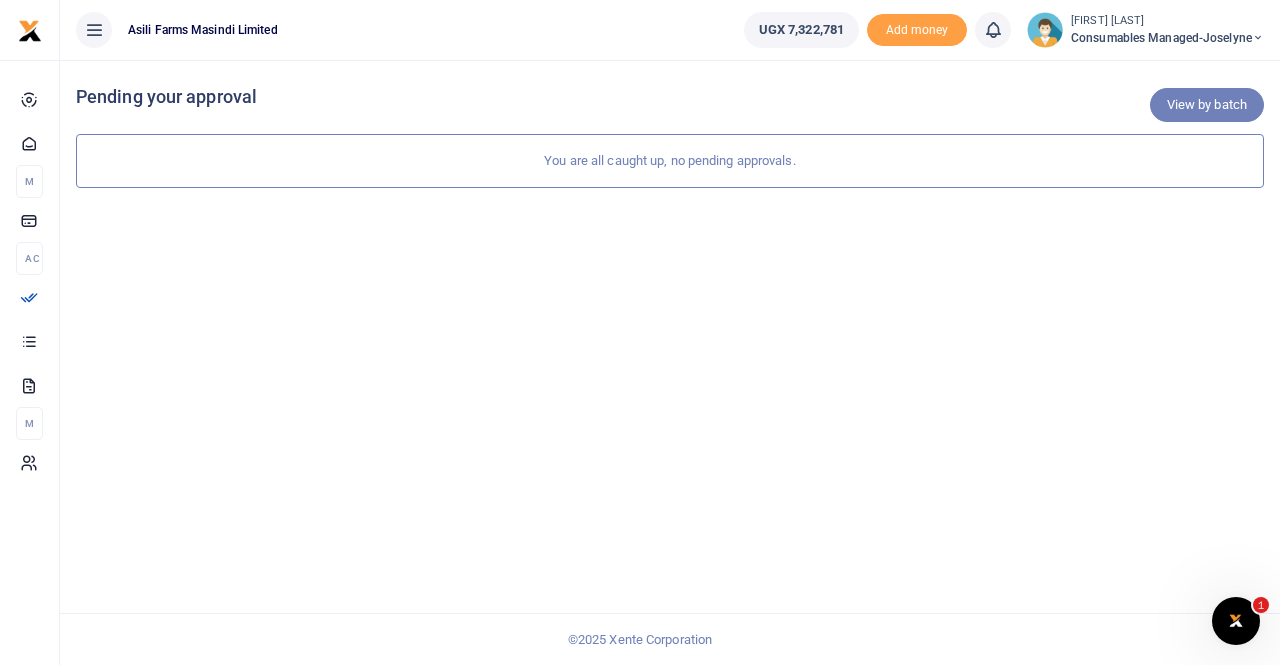 click on "View by batch" at bounding box center [1207, 105] 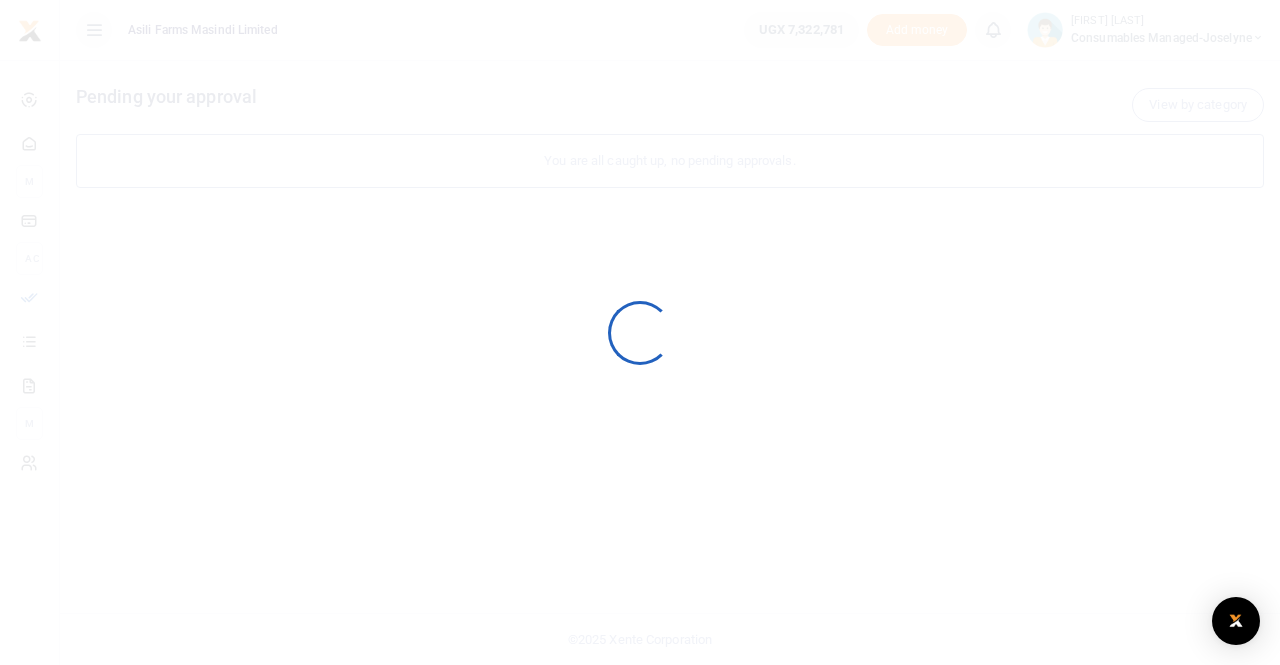 scroll, scrollTop: 0, scrollLeft: 0, axis: both 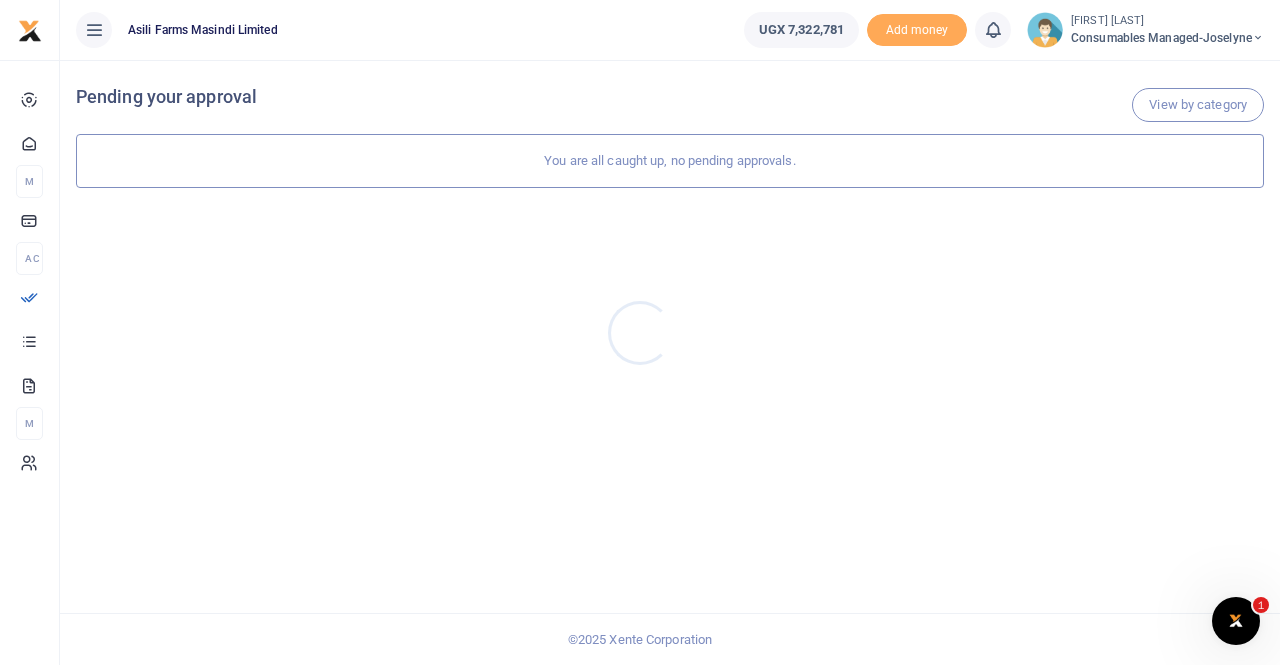 click at bounding box center (640, 332) 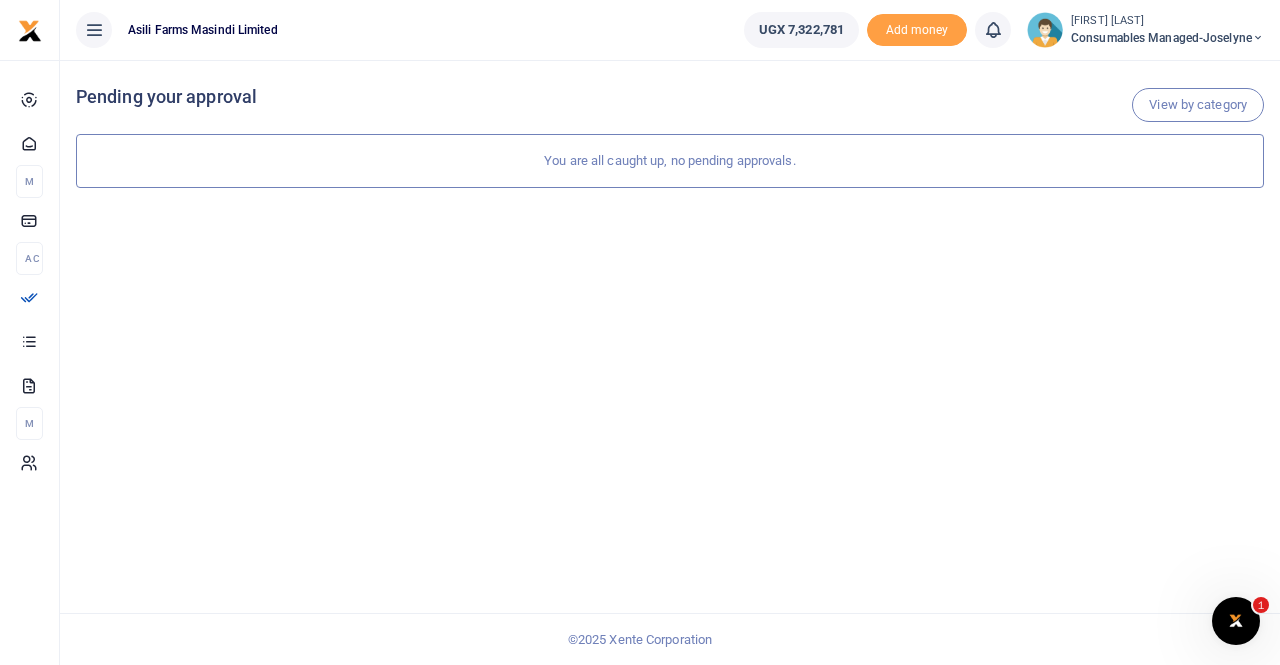 click on "Consumables managed-Joselyne" at bounding box center (1167, 38) 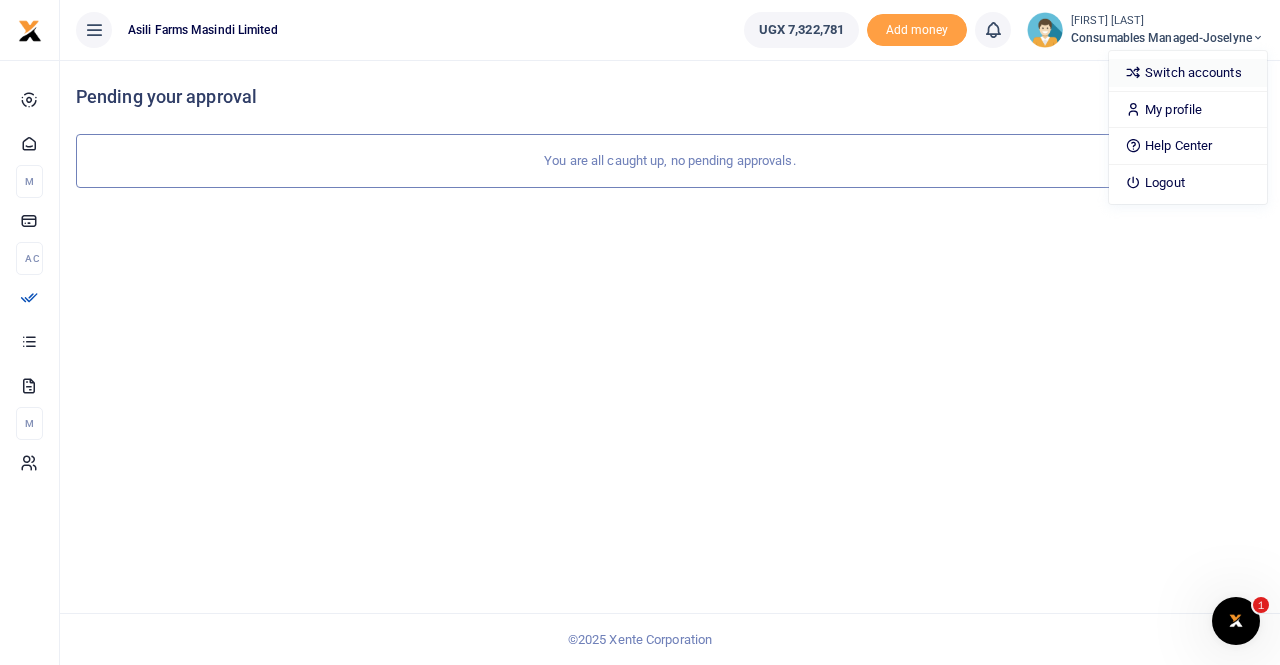 click on "Switch accounts" at bounding box center [1188, 73] 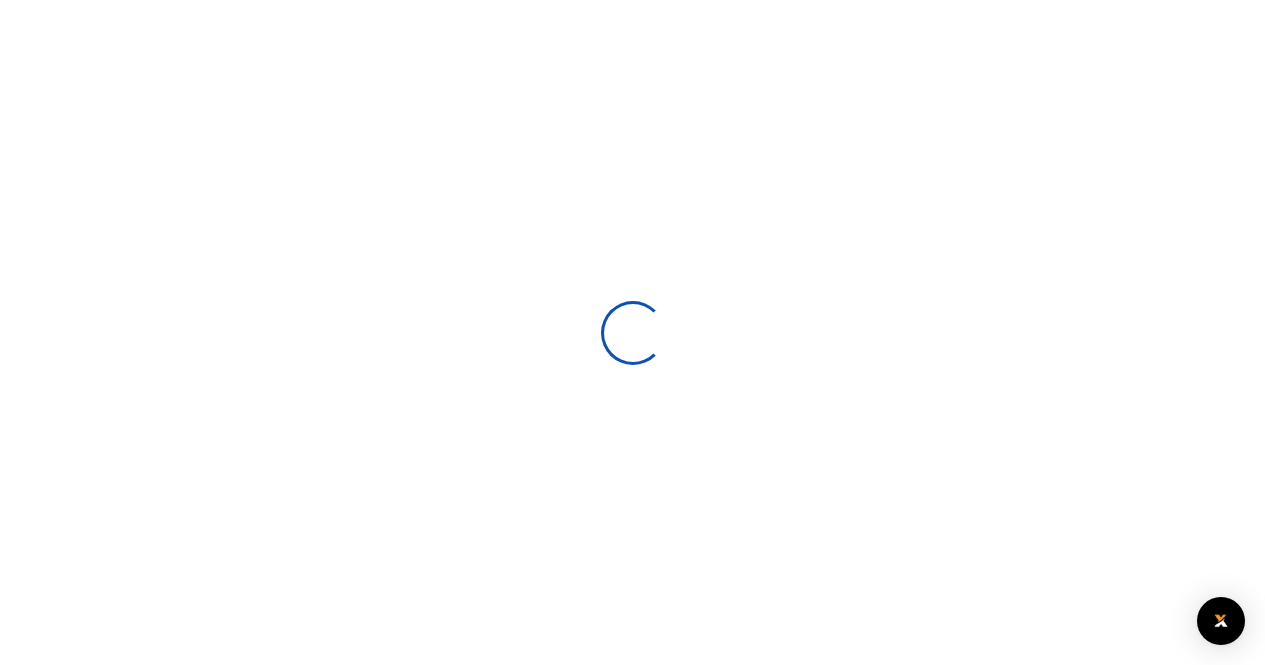 scroll, scrollTop: 0, scrollLeft: 0, axis: both 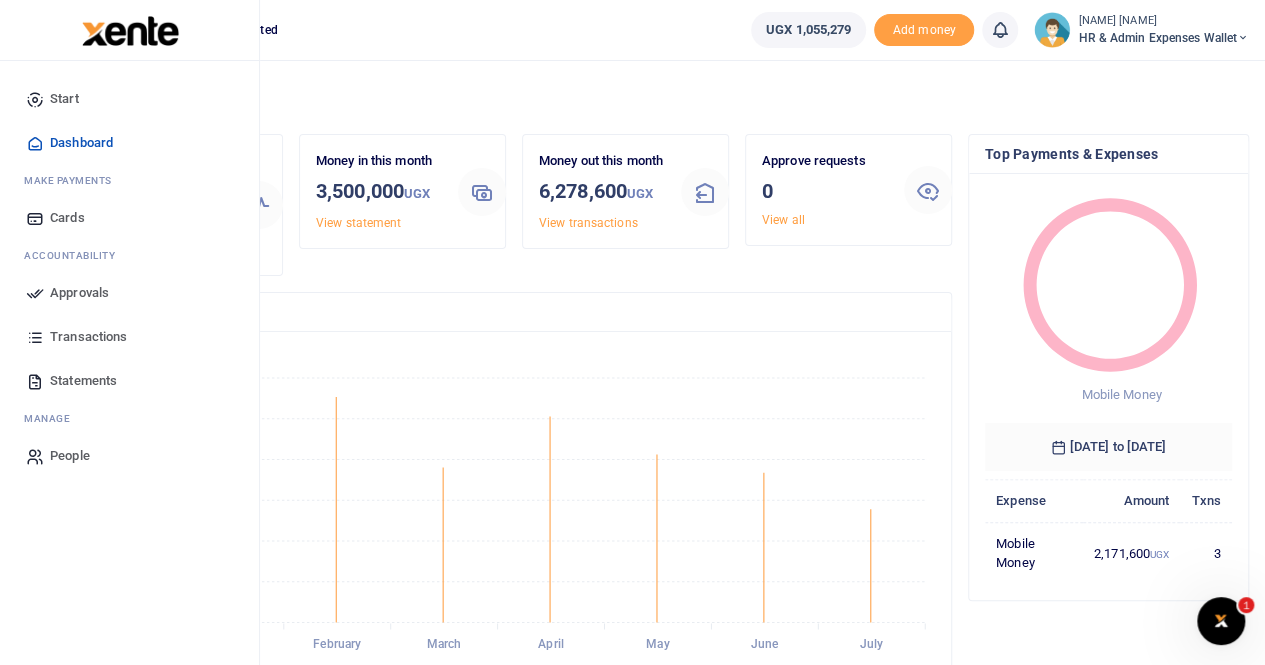 click on "Start
Dashboard
M ake Payments
Cards
Ac countability
Approvals
Transactions
Statements
M anage
People" at bounding box center (129, 277) 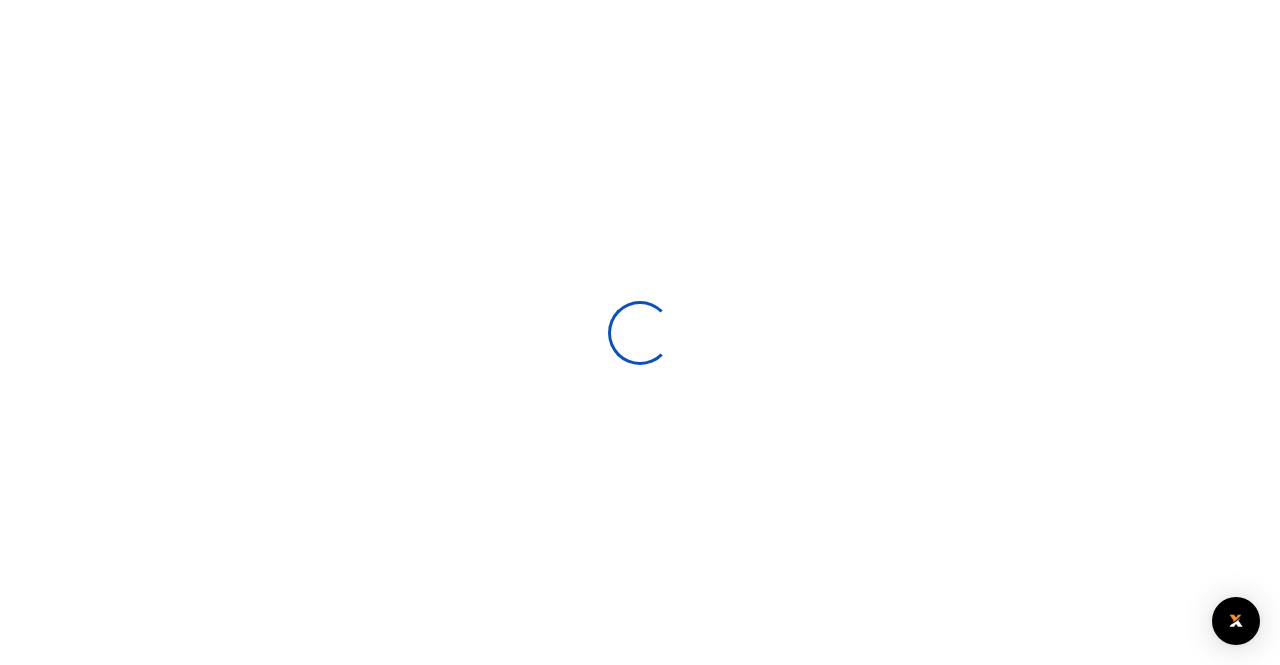 scroll, scrollTop: 0, scrollLeft: 0, axis: both 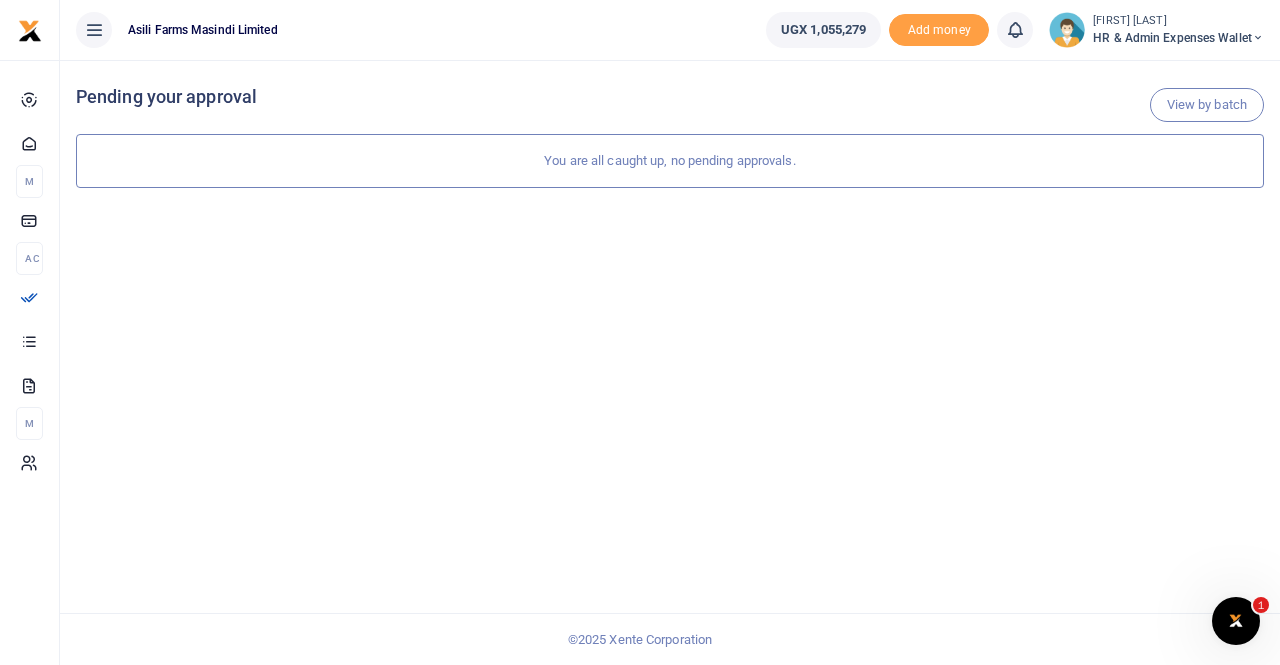 click on "HR & Admin Expenses Wallet" at bounding box center [1178, 38] 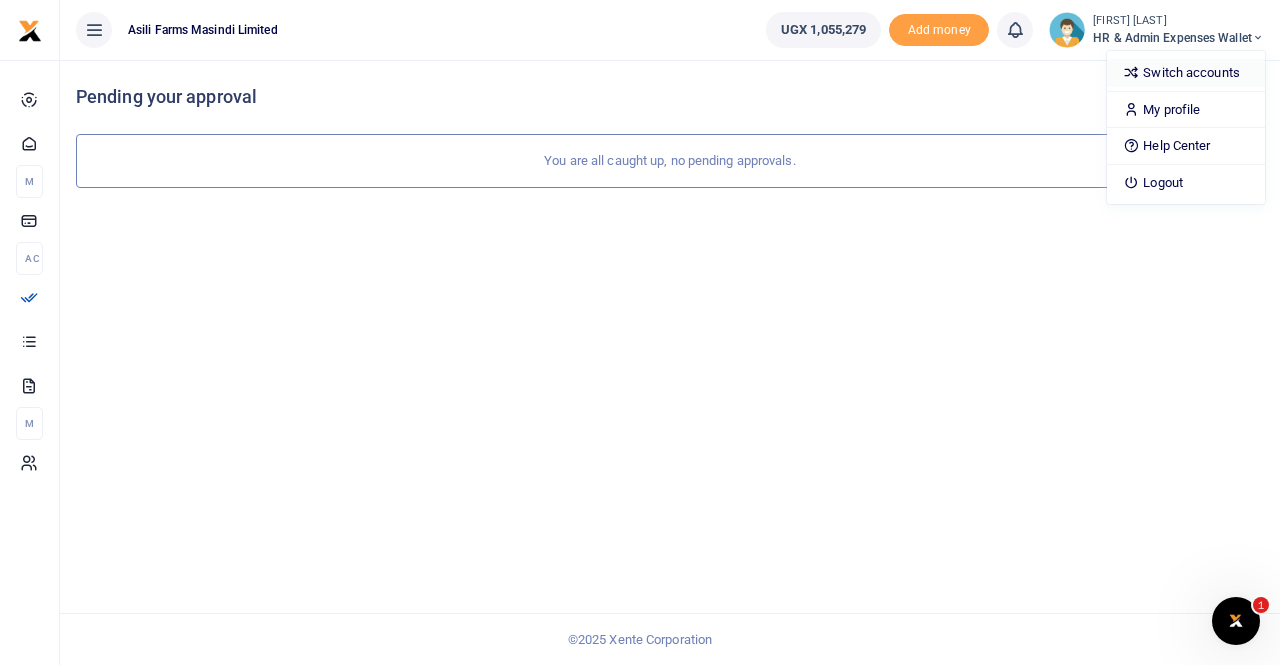 click on "Switch accounts" at bounding box center [1186, 73] 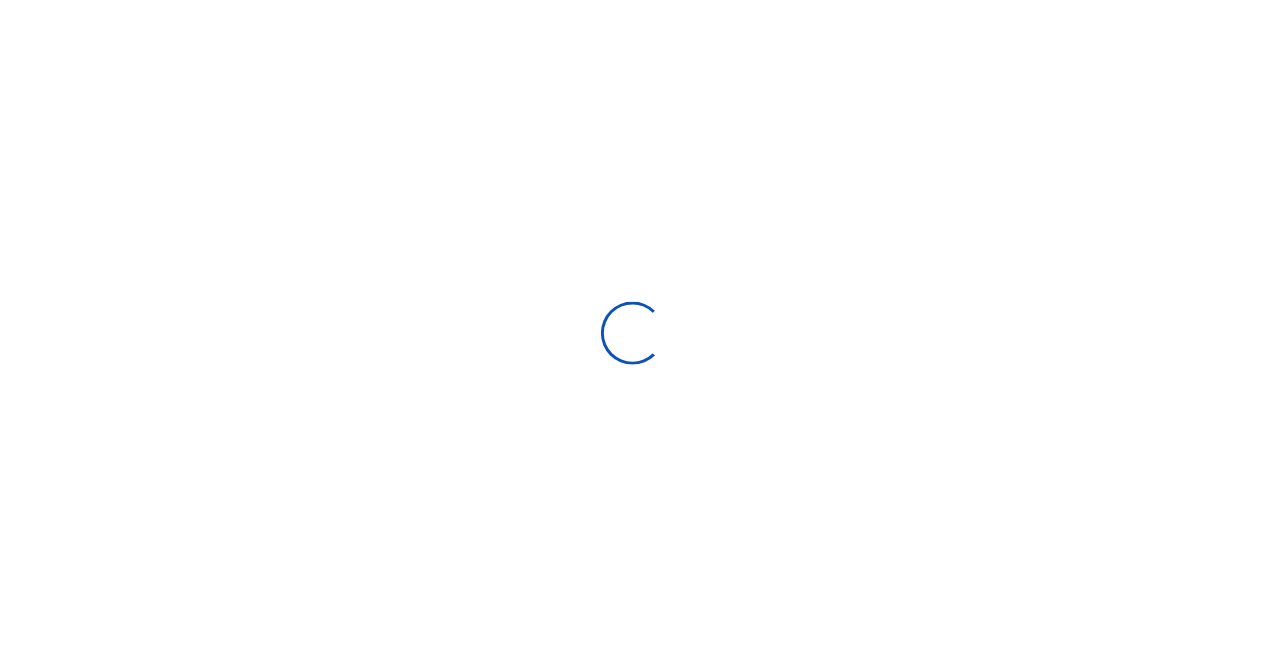 scroll, scrollTop: 0, scrollLeft: 0, axis: both 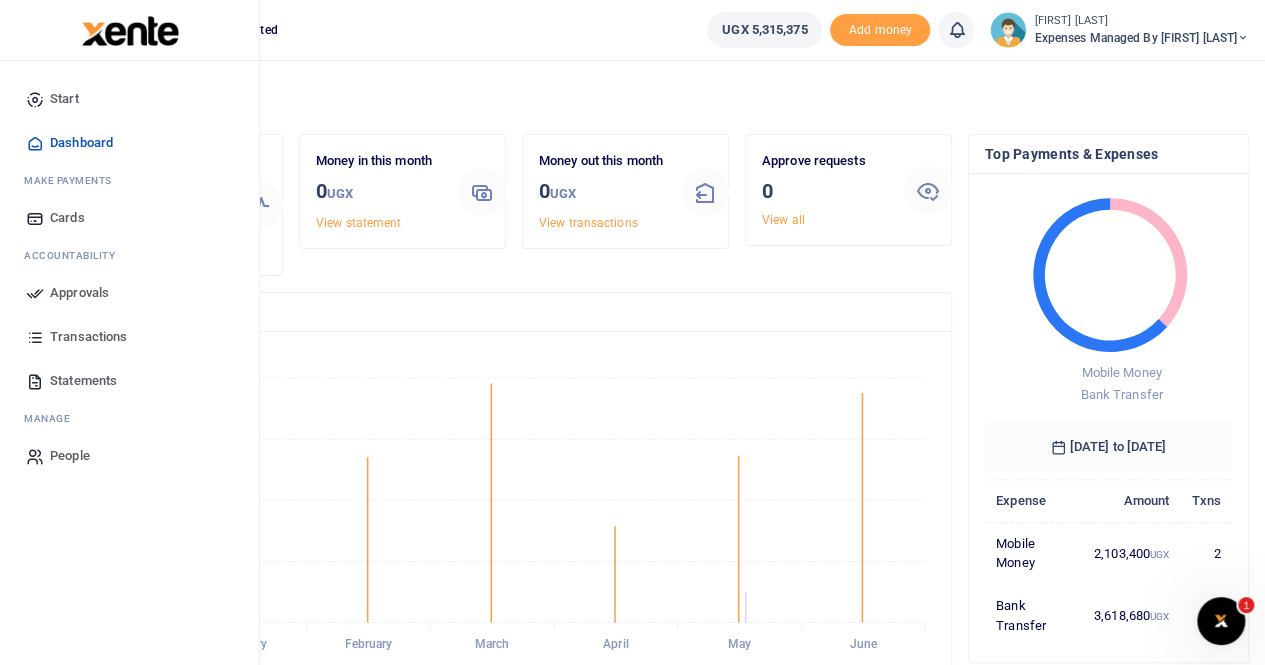 click on "Approvals" at bounding box center [79, 293] 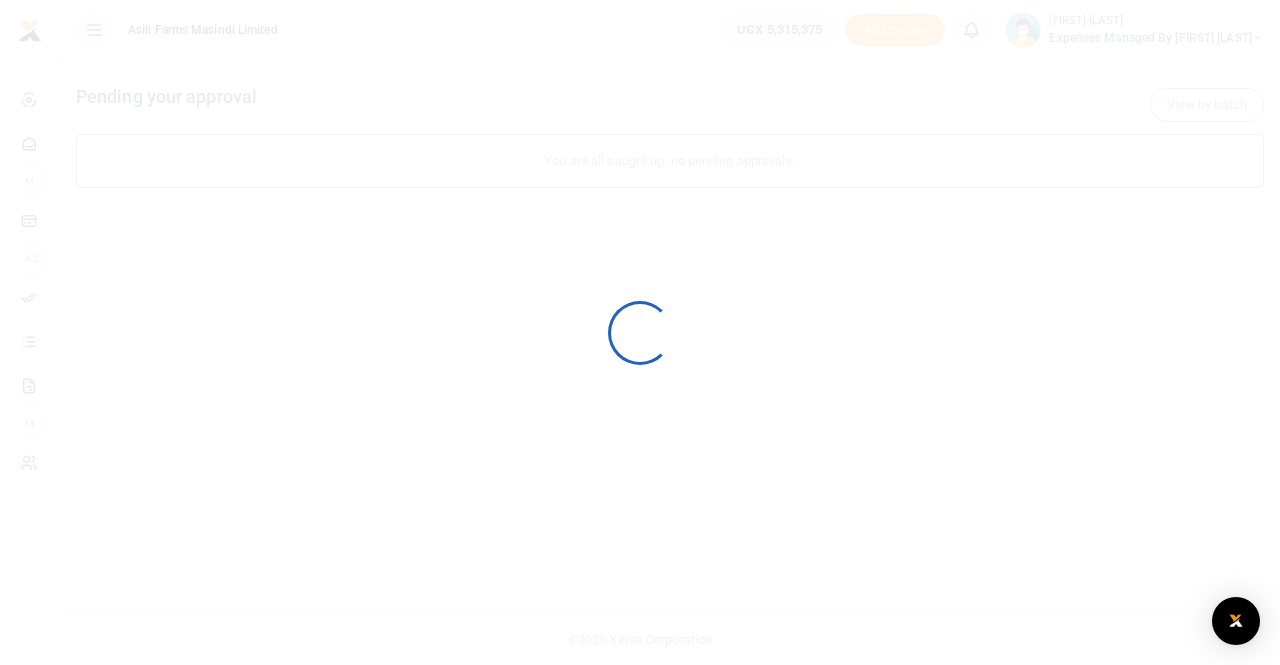 scroll, scrollTop: 0, scrollLeft: 0, axis: both 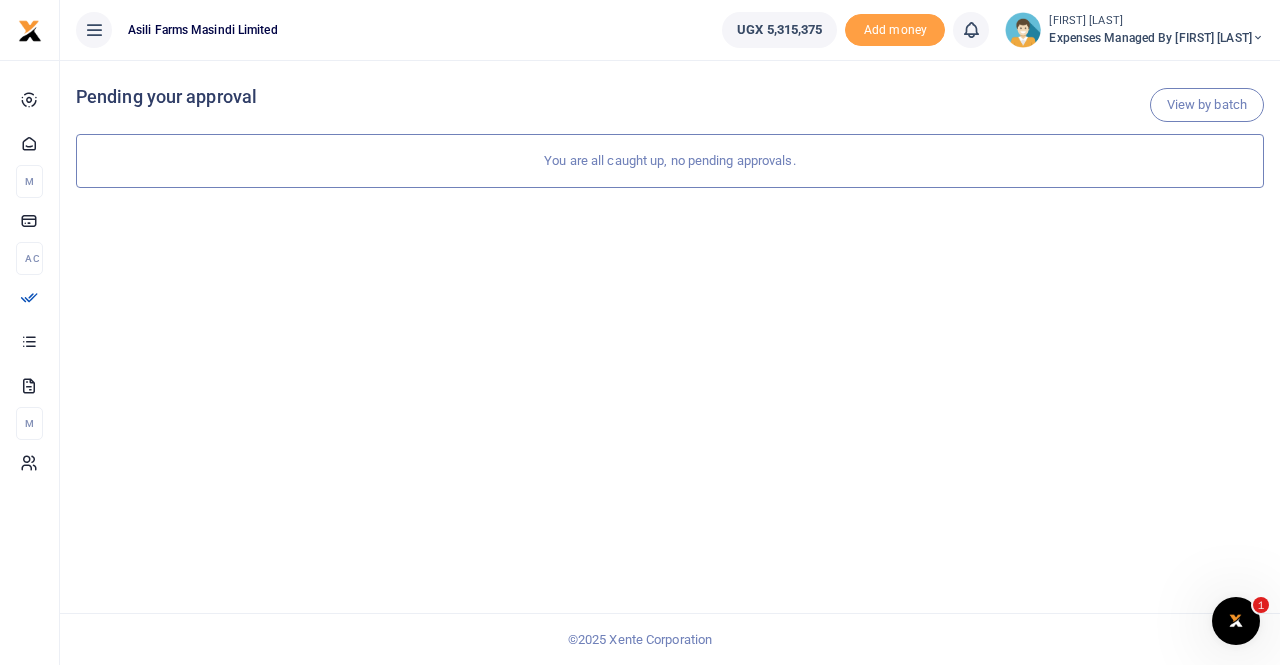 click on "Expenses Managed by [FIRST] [LAST]" at bounding box center (1156, 38) 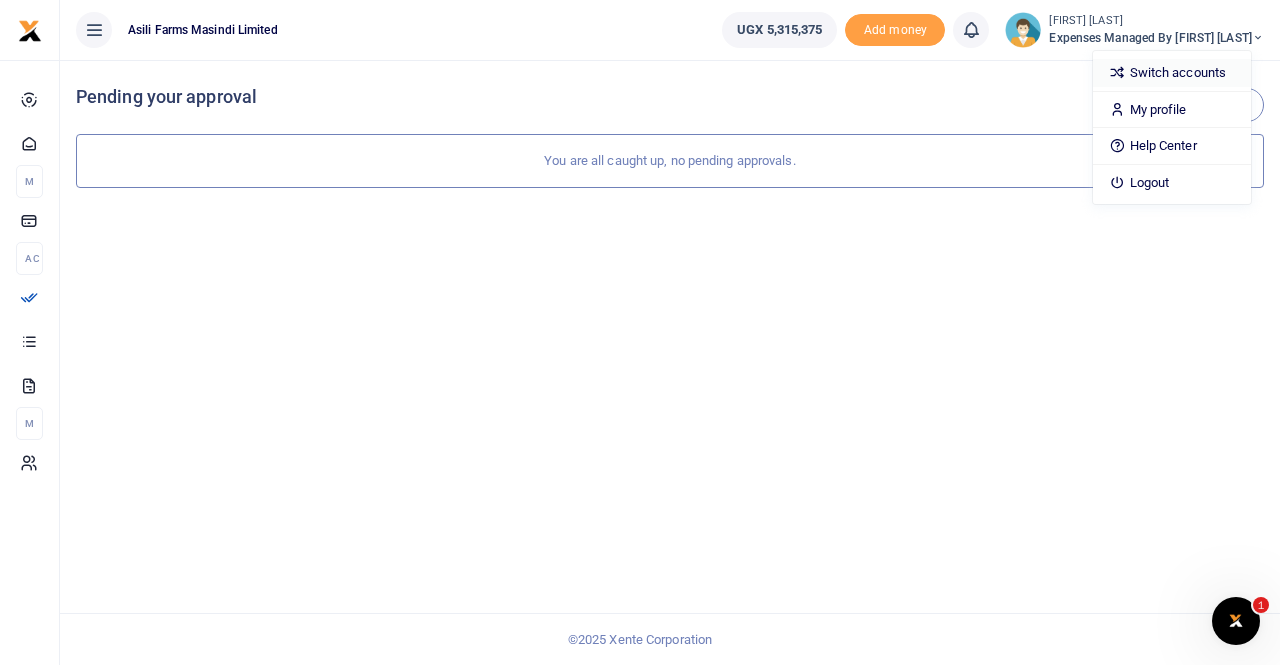 click on "Switch accounts" at bounding box center (1172, 73) 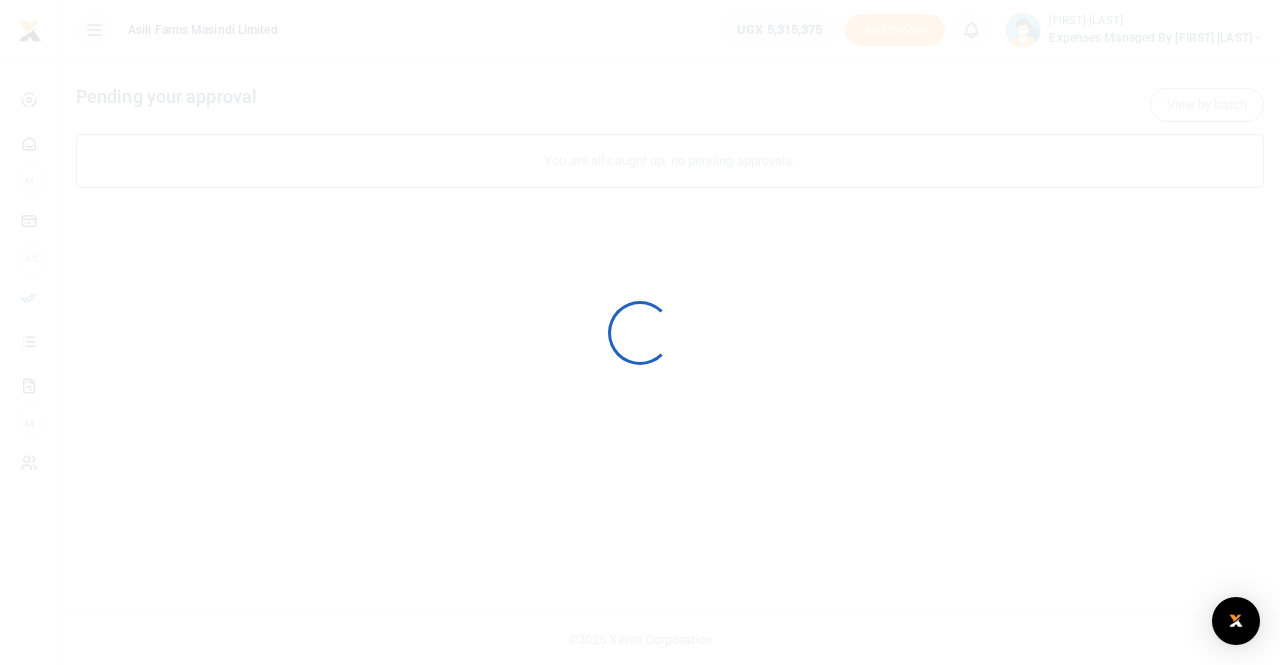 scroll, scrollTop: 0, scrollLeft: 0, axis: both 